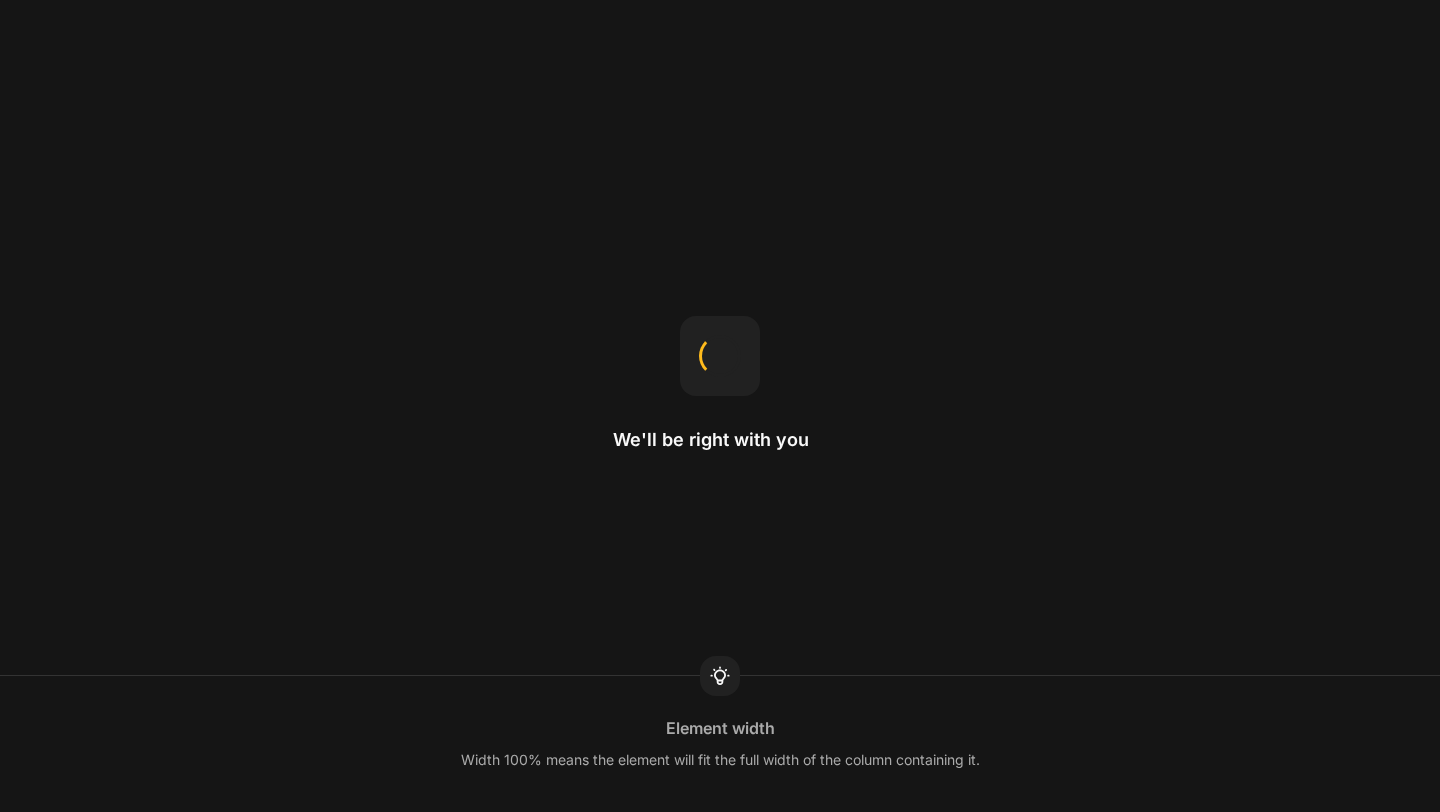 scroll, scrollTop: 0, scrollLeft: 0, axis: both 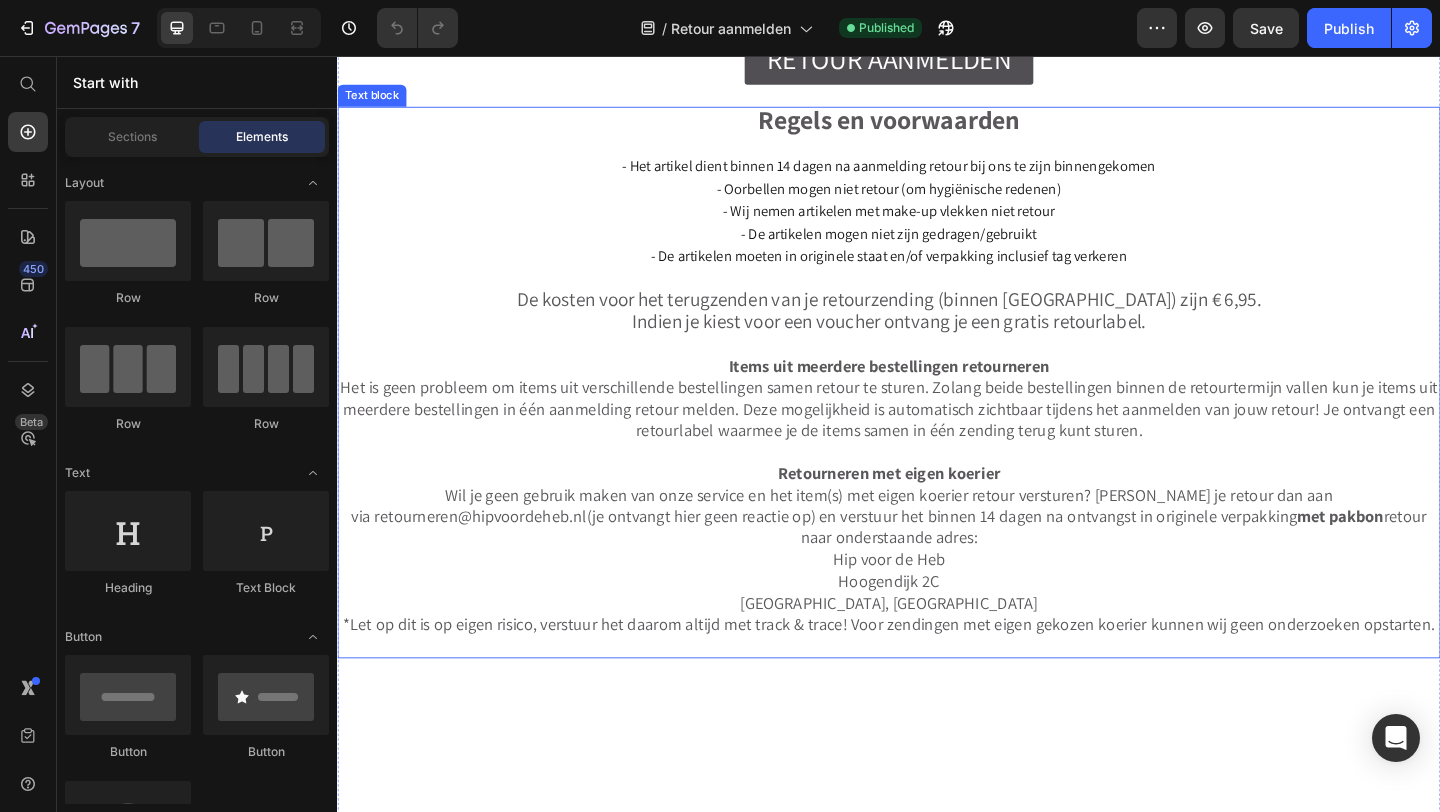 click on "﻿Het is geen probleem om items uit verschillende bestellingen samen retour te sturen. Zolang beide bestellingen binnen de retourtermijn vallen kun je items uit meerdere bestellingen in één aanmelding retour melden. Deze mogelijkheid is automatisch zichtbaar tijdens het aanmelden van jouw retour! Je ontvangt een retourlabel waarmee je de items samen in één zending terug kunt sturen." at bounding box center [937, 439] 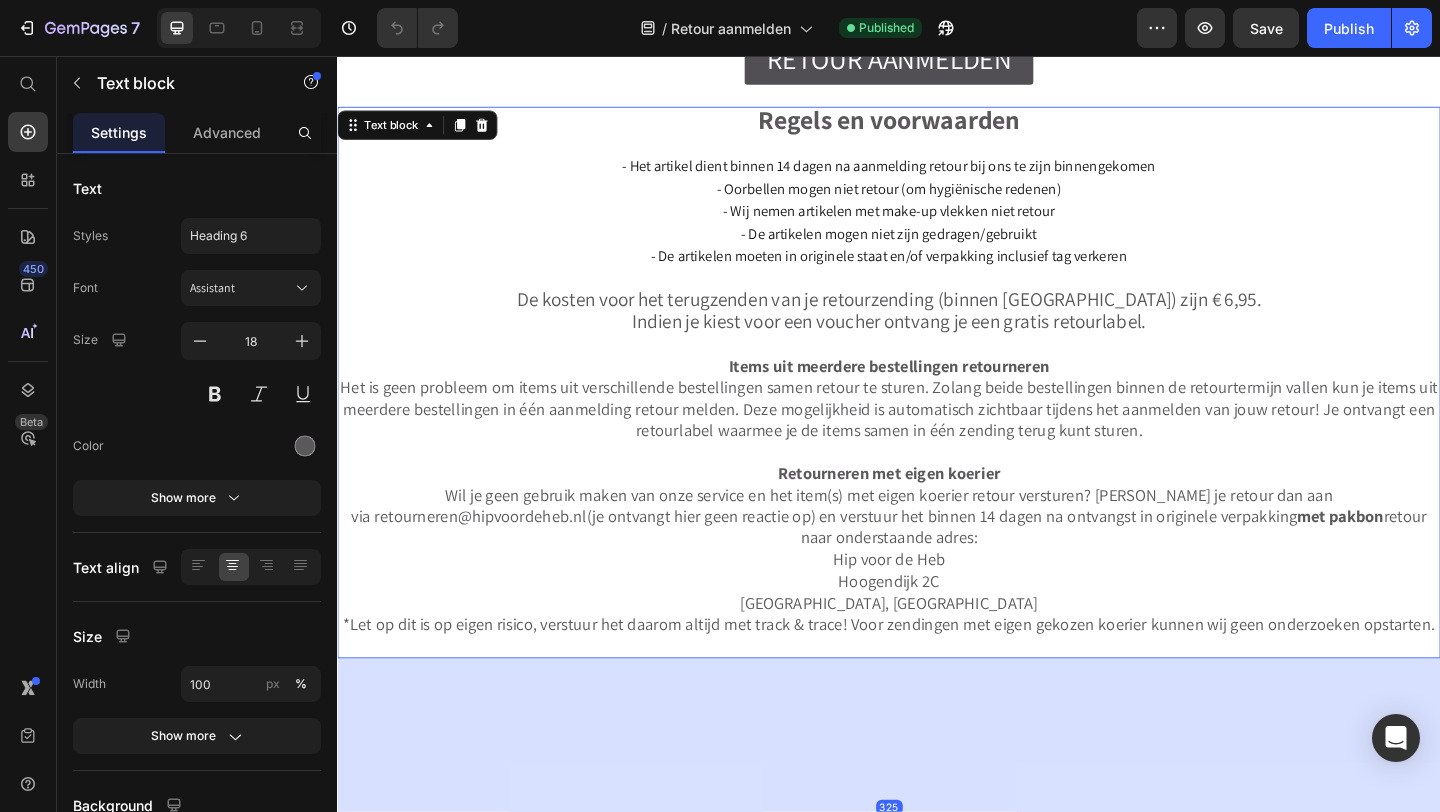 click on "﻿Het is geen probleem om items uit verschillende bestellingen samen retour te sturen. Zolang beide bestellingen binnen de retourtermijn vallen kun je items uit meerdere bestellingen in één aanmelding retour melden. Deze mogelijkheid is automatisch zichtbaar tijdens het aanmelden van jouw retour! Je ontvangt een retourlabel waarmee je de items samen in één zending terug kunt sturen." at bounding box center [937, 439] 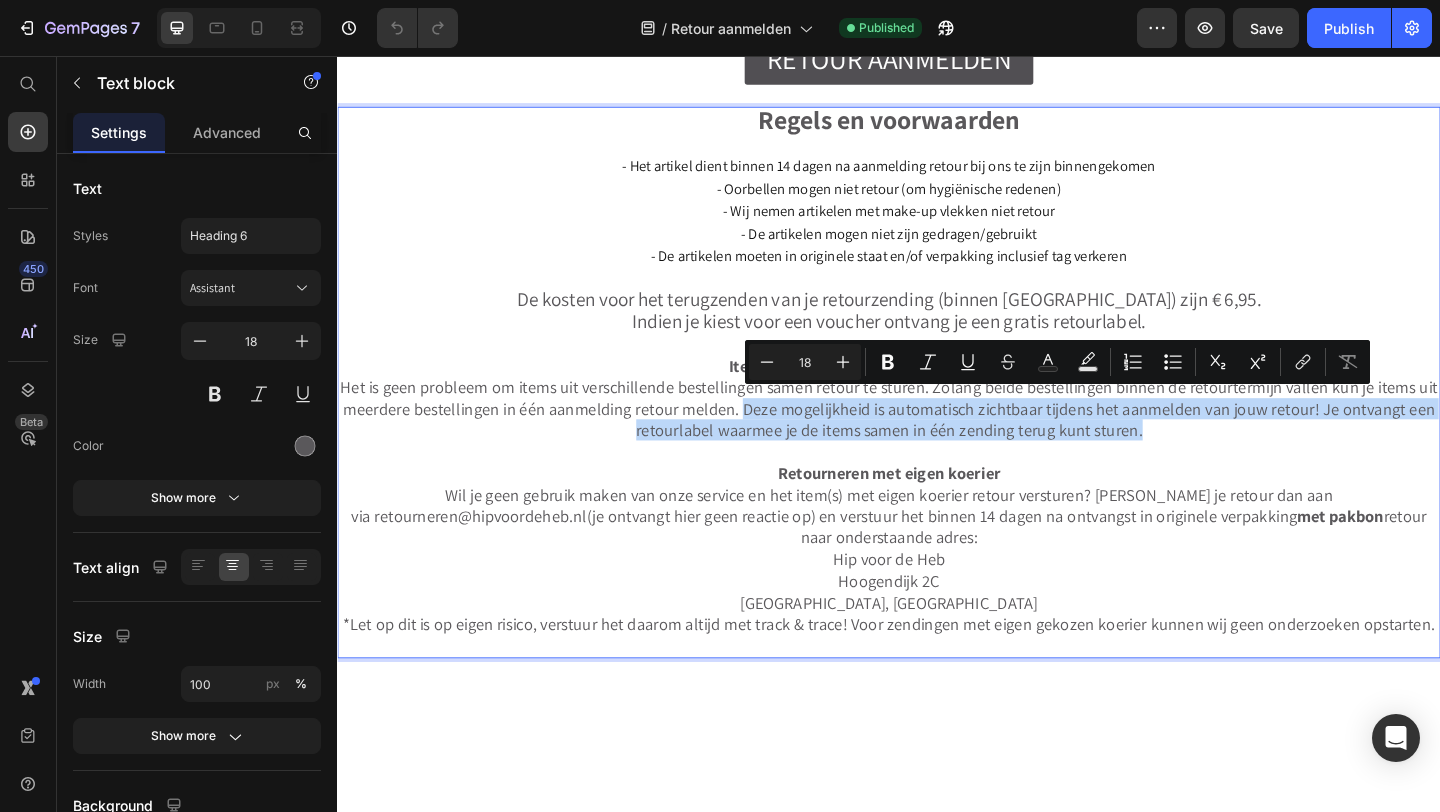 drag, startPoint x: 1227, startPoint y: 459, endPoint x: 782, endPoint y: 438, distance: 445.49524 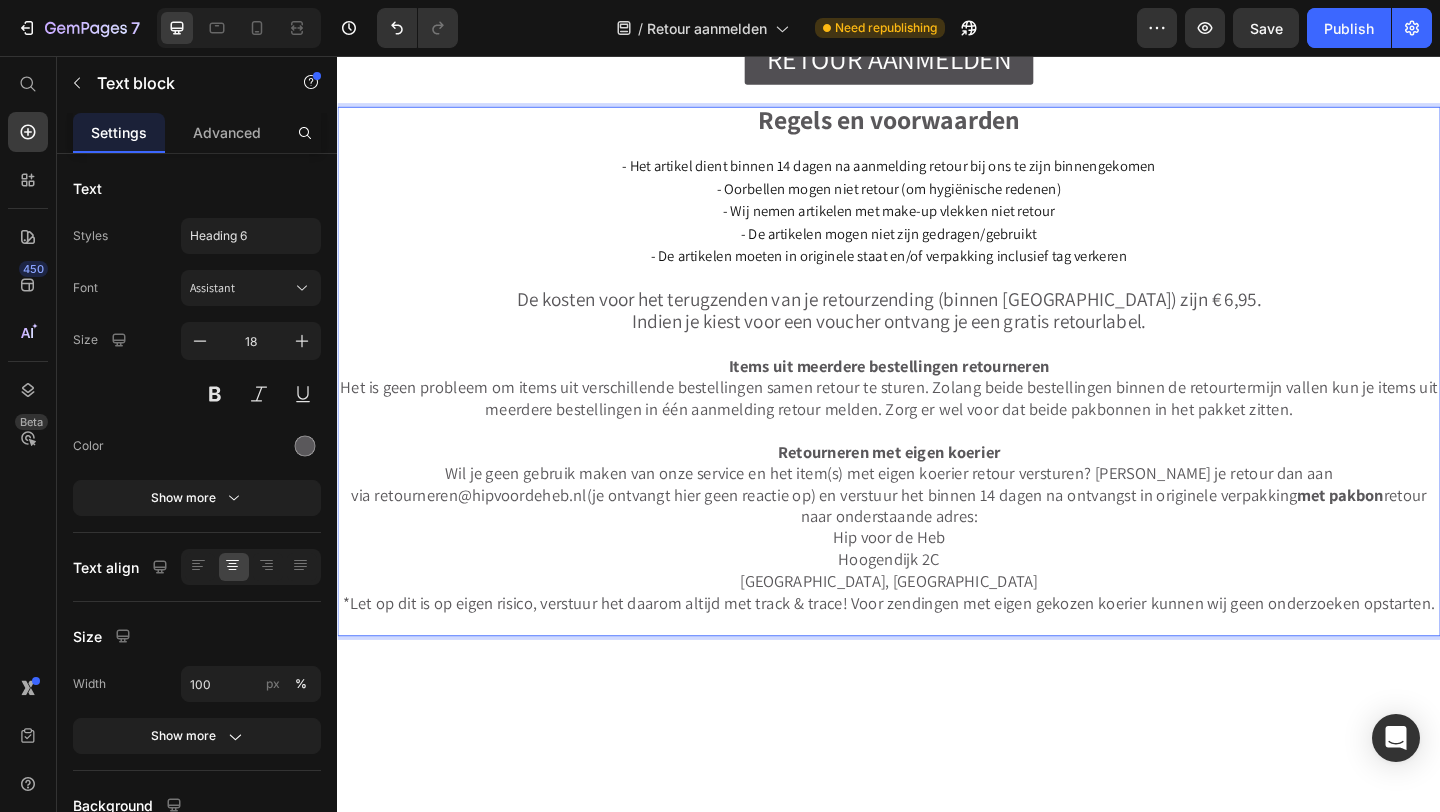 click on "*Let op dit is op eigen risico, verstuur het daarom altijd met track & trace! Voor zendingen met eigen gekozen koerier kunnen wij geen onderzoeken opstarten." at bounding box center (937, 650) 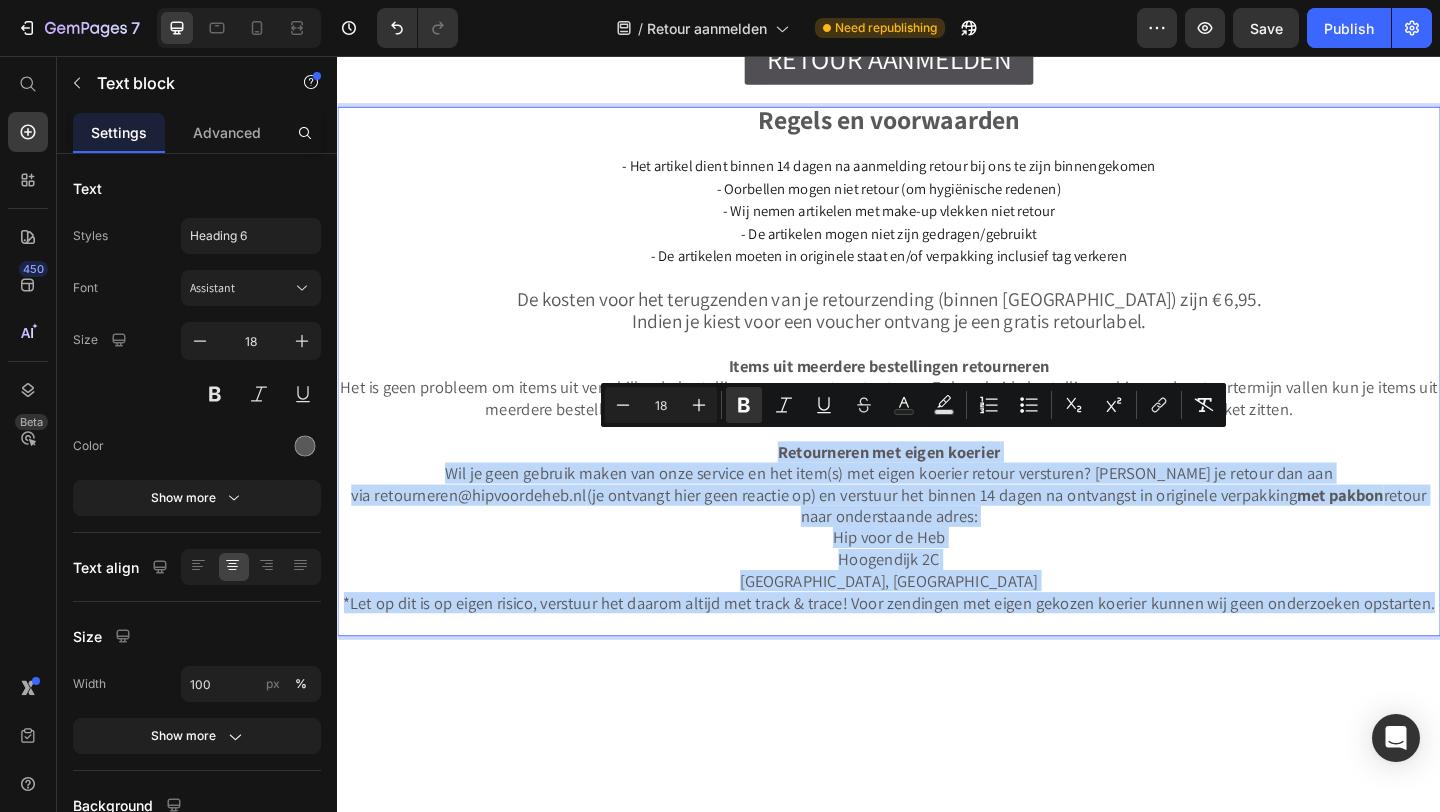 drag, startPoint x: 1527, startPoint y: 617, endPoint x: 802, endPoint y: 479, distance: 738.01697 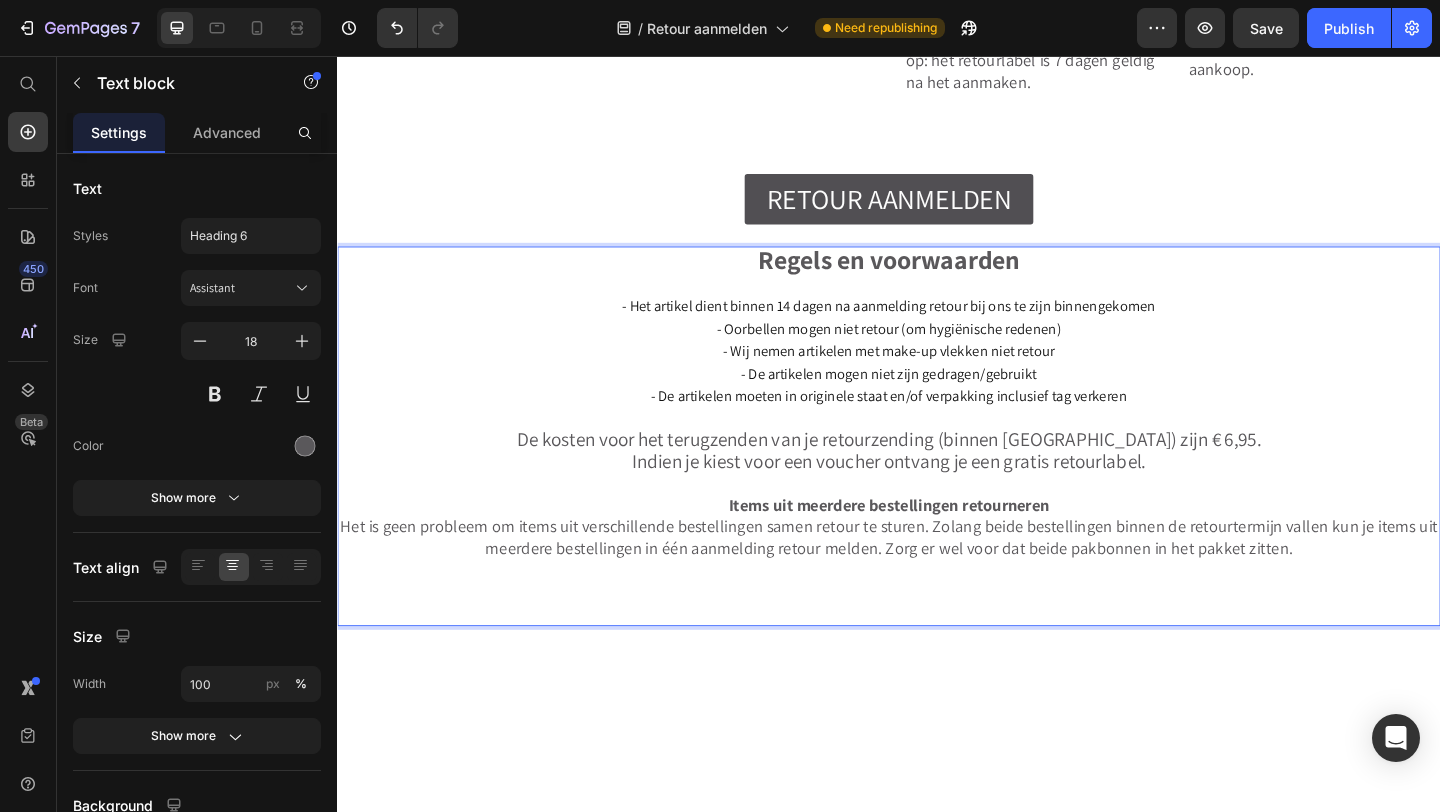 scroll, scrollTop: 505, scrollLeft: 0, axis: vertical 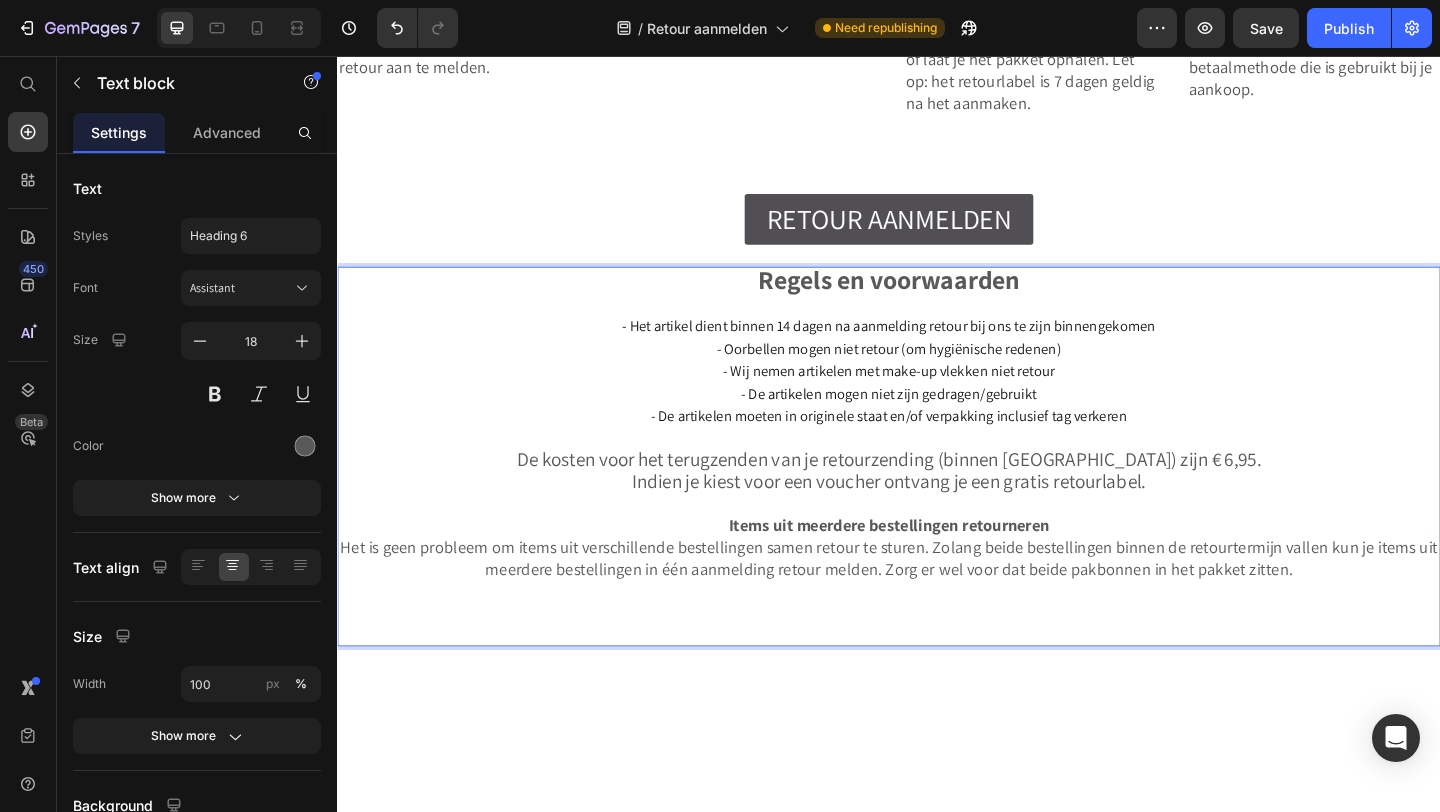 click on "Regels en voorwaarden" at bounding box center (937, 300) 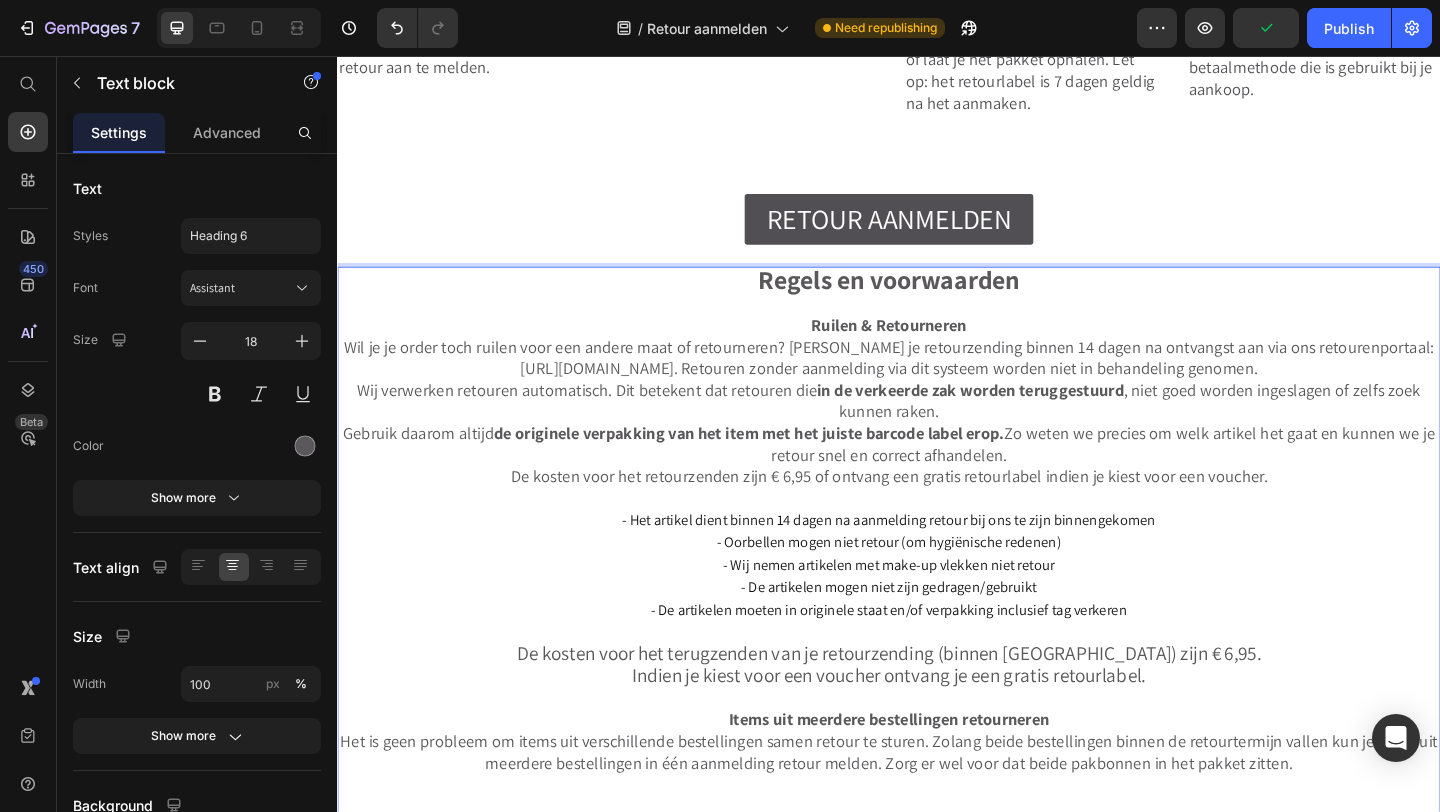 click on "Wil je je order toch ruilen voor een andere maat of retourneren? [PERSON_NAME] je retourzending binnen 14 dagen na ontvangst aan via ons retourenportaal:  [URL][DOMAIN_NAME] . Retouren zonder aanmelding via dit systeem worden niet in behandeling genomen.  Wij verwerken retouren automatisch. Dit betekent dat retouren die  in de verkeerde zak worden teruggestuurd , niet goed worden ingeslagen of zelfs zoek kunnen raken. Gebruik daarom altijd  de originele verpakking van het item met het juiste barcode label erop.  Zo weten we precies om welk artikel het gaat en kunnen we je retour snel en correct afhandelen." at bounding box center [937, 431] 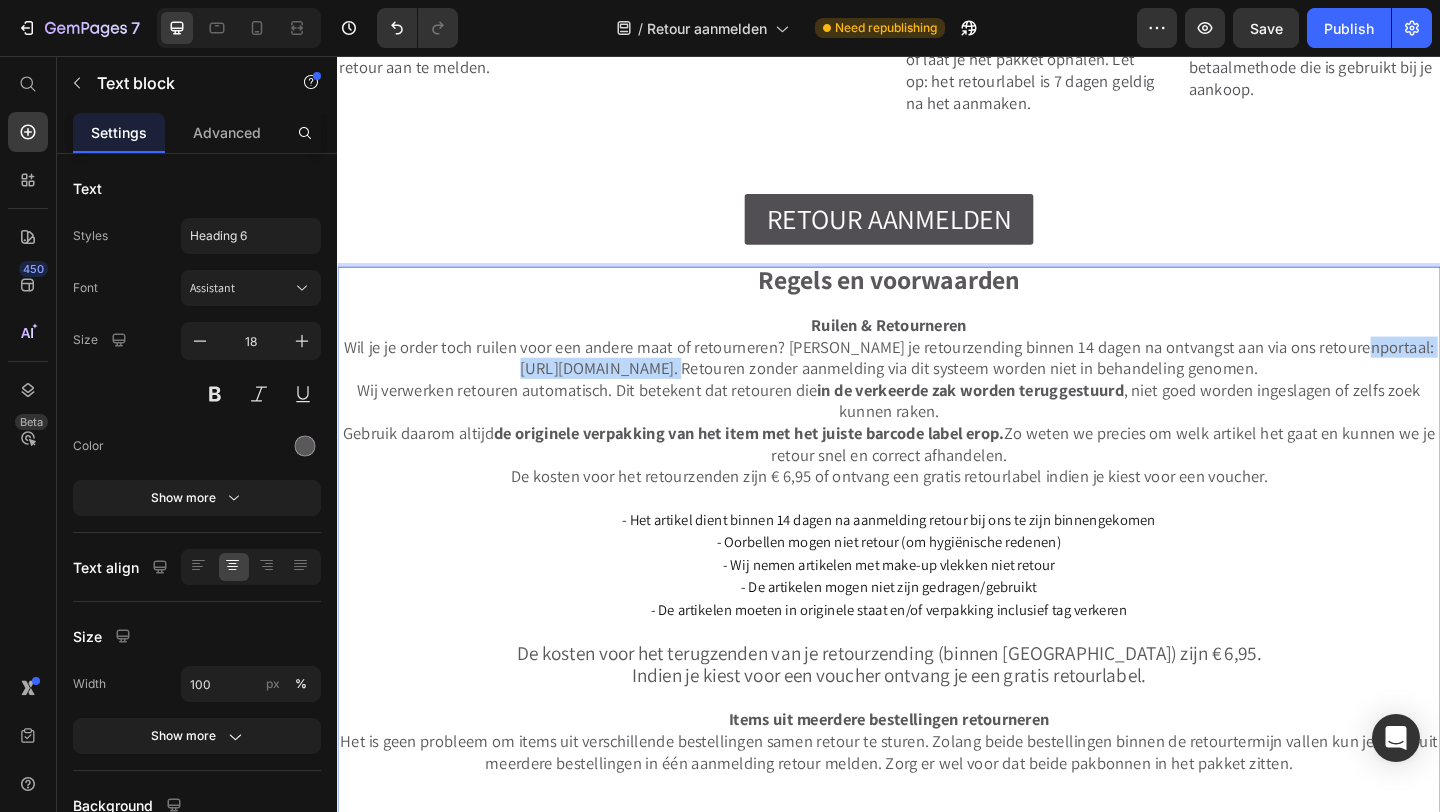 drag, startPoint x: 714, startPoint y: 392, endPoint x: 1412, endPoint y: 376, distance: 698.18335 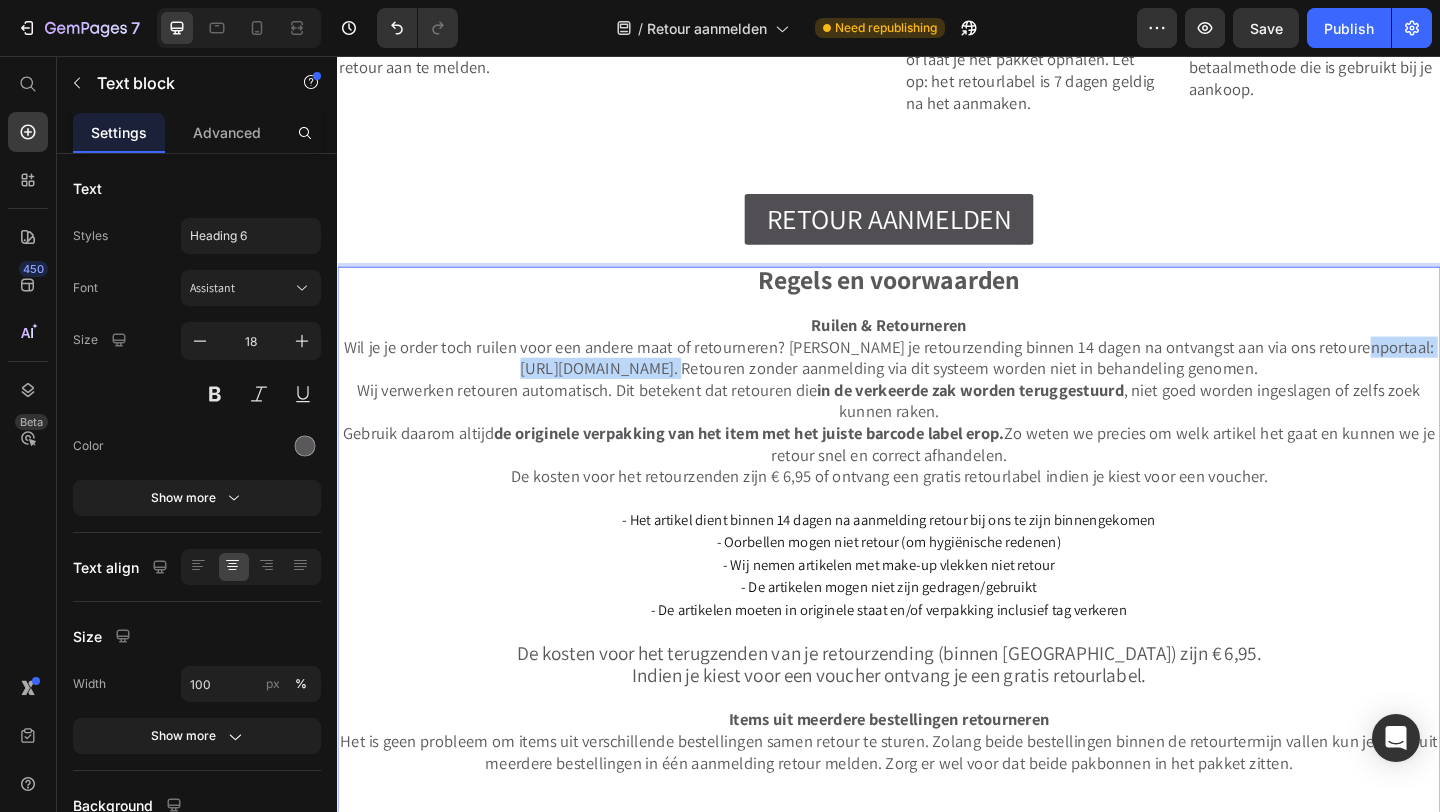 click on "Wil je je order toch ruilen voor een andere maat of retourneren? [PERSON_NAME] je retourzending binnen 14 dagen na ontvangst aan via ons retourenportaal:  [URL][DOMAIN_NAME] . Retouren zonder aanmelding via dit systeem worden niet in behandeling genomen.  Wij verwerken retouren automatisch. Dit betekent dat retouren die  in de verkeerde zak worden teruggestuurd , niet goed worden ingeslagen of zelfs zoek kunnen raken. Gebruik daarom altijd  de originele verpakking van het item met het juiste barcode label erop.  Zo weten we precies om welk artikel het gaat en kunnen we je retour snel en correct afhandelen." at bounding box center [937, 431] 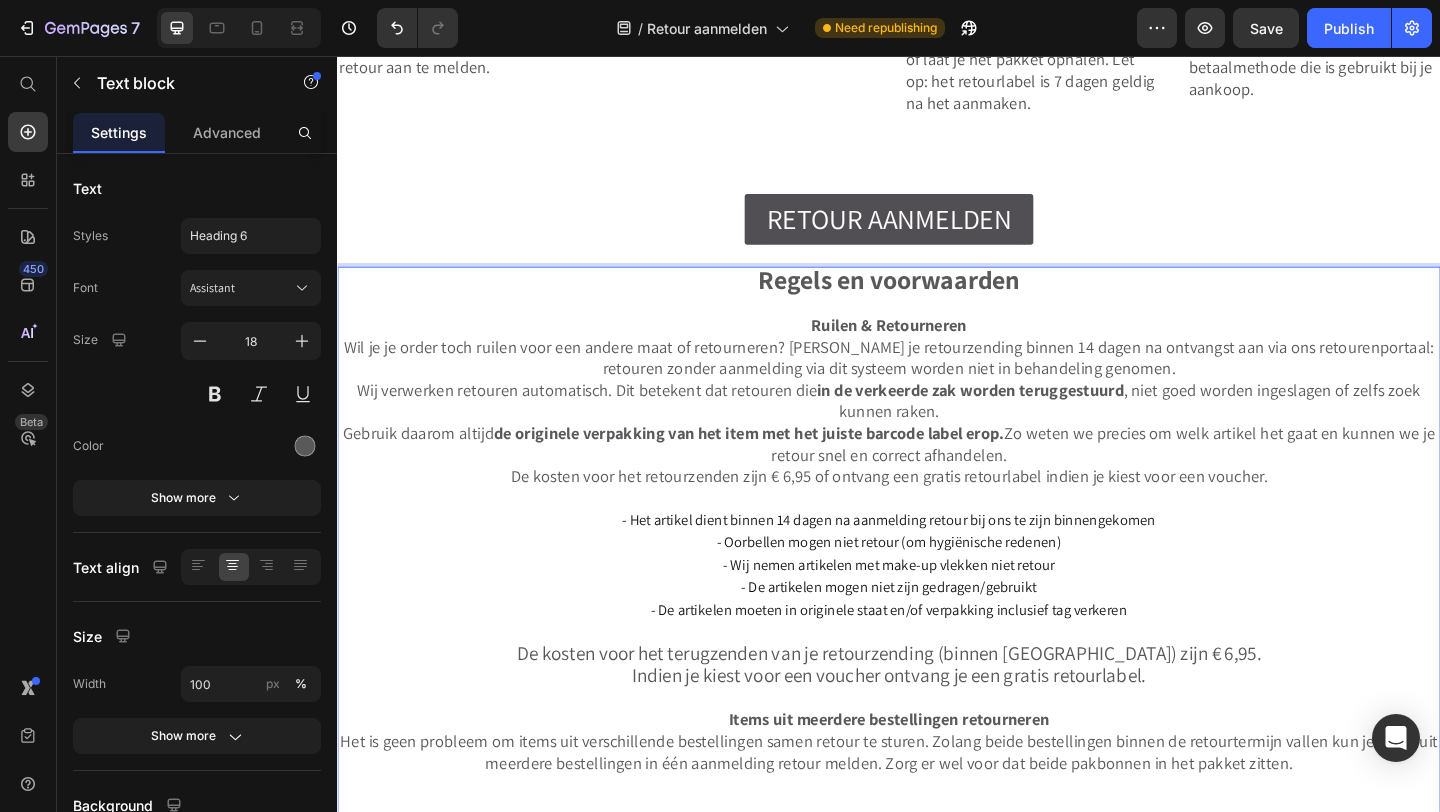 click on "retouren zonder aanmelding via dit systeem worden niet in behandeling genomen.  Wij verwerken retouren automatisch. Dit betekent dat retouren die  in de verkeerde zak worden teruggestuurd , niet goed worden ingeslagen of zelfs zoek kunnen raken. Gebruik daarom altijd  de originele verpakking van het item met het juiste barcode label erop.  Zo weten we precies om welk artikel het gaat en kunnen we je retour snel en correct afhandelen." at bounding box center (937, 442) 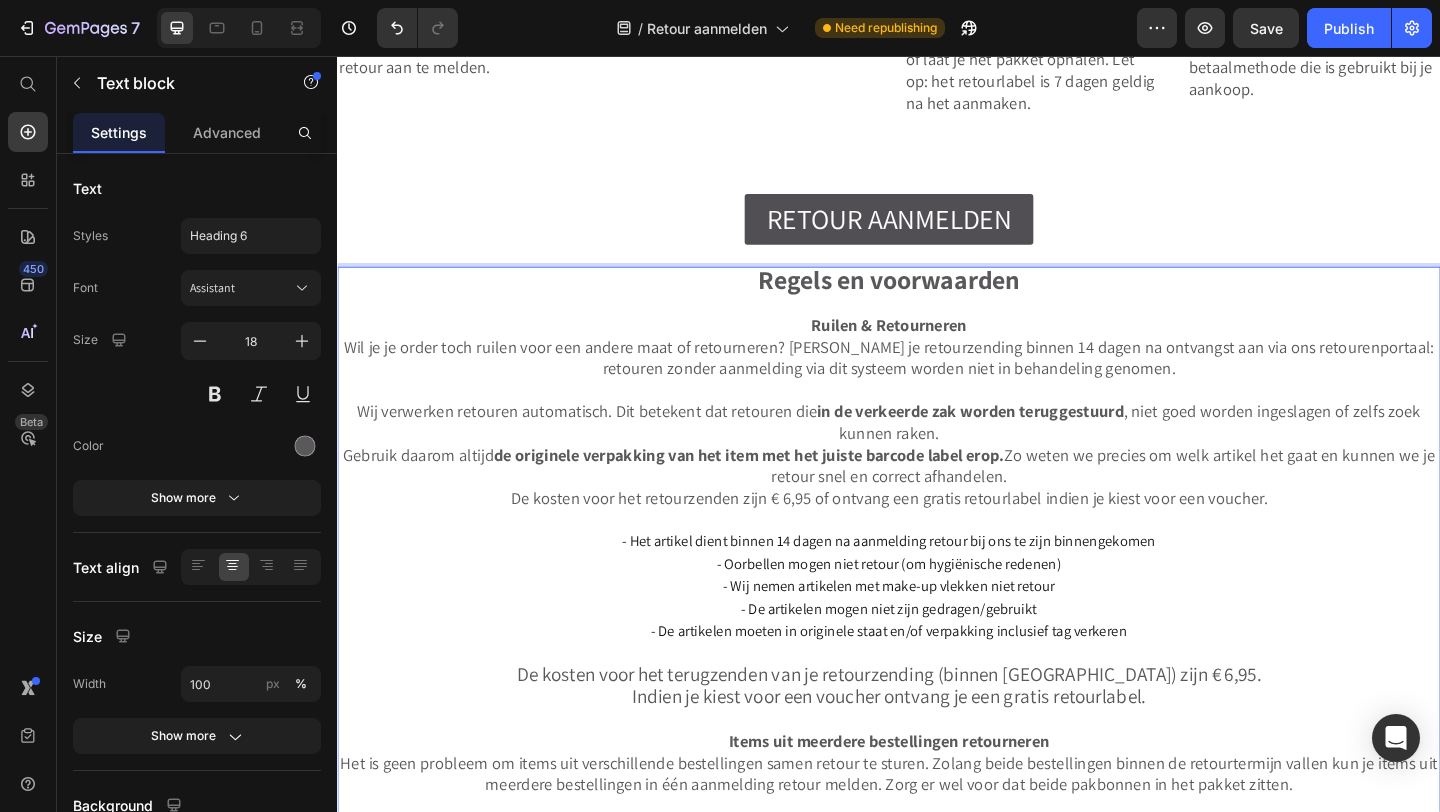 click on "⁠⁠⁠⁠⁠⁠⁠ Wij verwerken retouren automatisch. Dit betekent dat retouren die  in de verkeerde zak worden teruggestuurd , niet goed worden ingeslagen of zelfs zoek kunnen raken. Gebruik daarom altijd  de originele verpakking van het item met het juiste barcode label erop.  Zo weten we precies om welk artikel het gaat en kunnen we je retour snel en correct afhandelen." at bounding box center [937, 466] 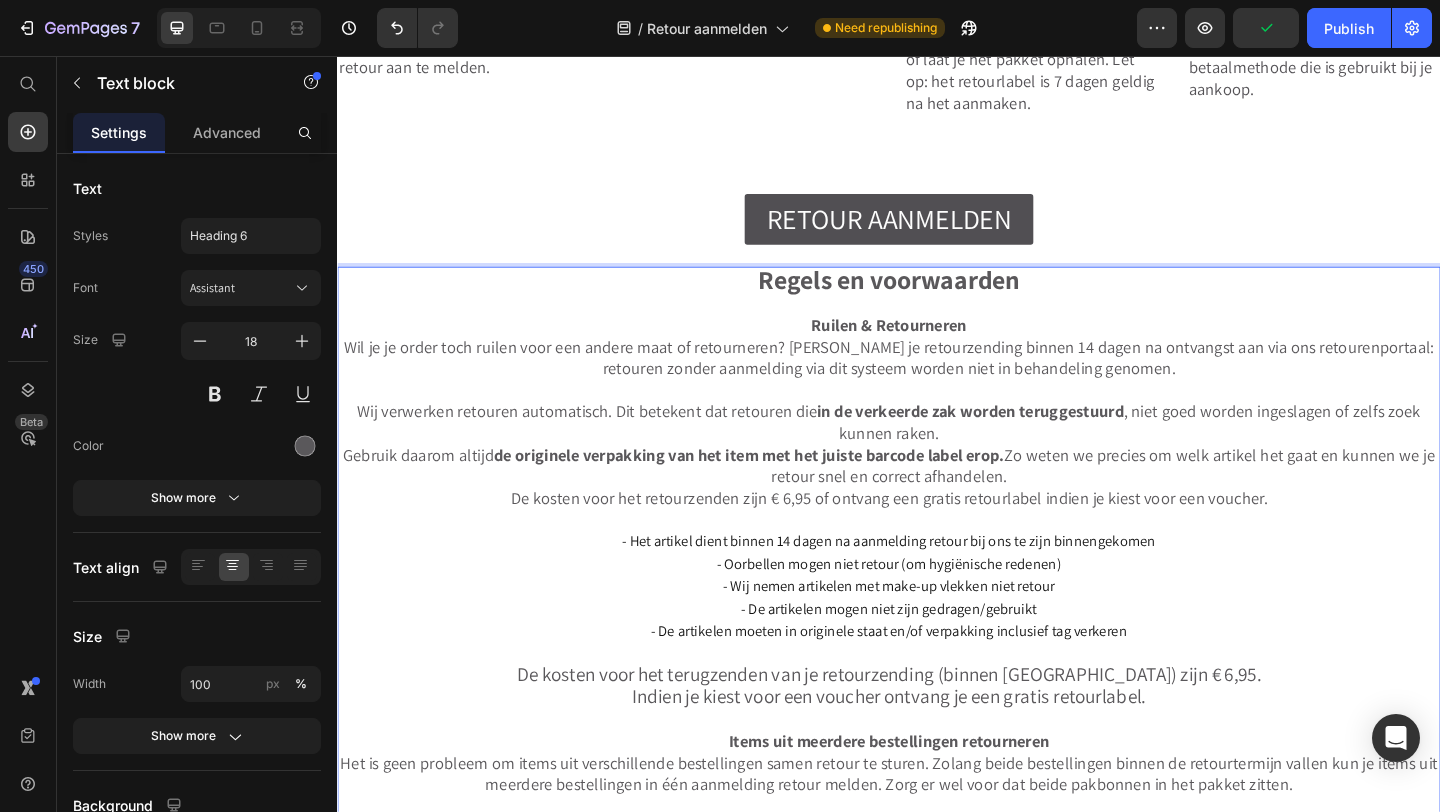 click on "Wij verwerken retouren automatisch. Dit betekent dat retouren die  in de verkeerde zak worden teruggestuurd , niet goed worden ingeslagen of zelfs zoek kunnen raken. Gebruik daarom altijd  de originele verpakking van het item met het juiste barcode label erop.  Zo weten we precies om welk artikel het gaat en kunnen we je retour snel en correct afhandelen." at bounding box center (937, 466) 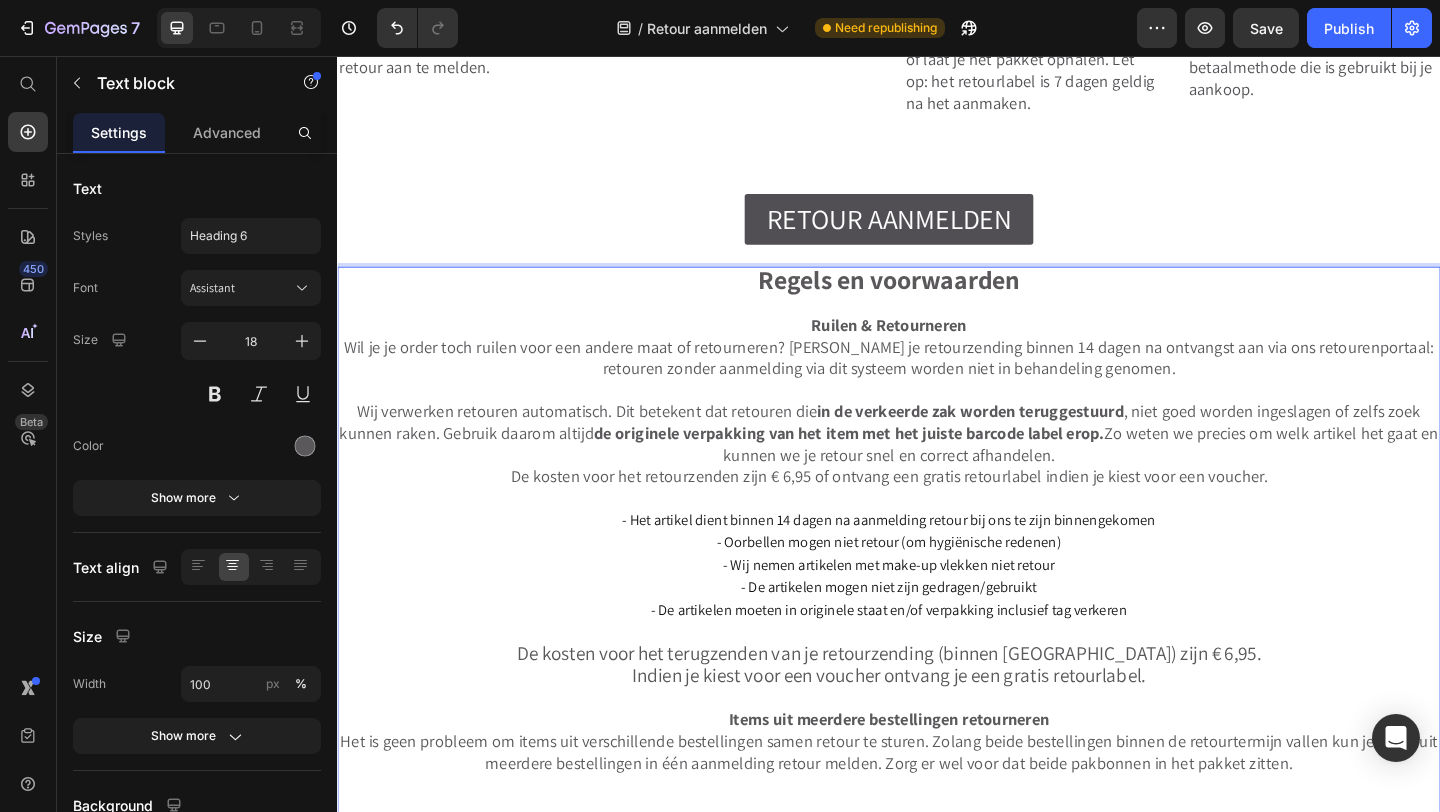 click on "Wij verwerken retouren automatisch. Dit betekent dat retouren die  in de verkeerde zak worden teruggestuurd , niet goed worden ingeslagen of zelfs zoek kunnen raken. Gebruik daarom altijd  de originele verpakking van het item met het juiste barcode label erop.  Zo weten we precies om welk artikel het gaat en kunnen we je retour snel en correct afhandelen." at bounding box center (937, 455) 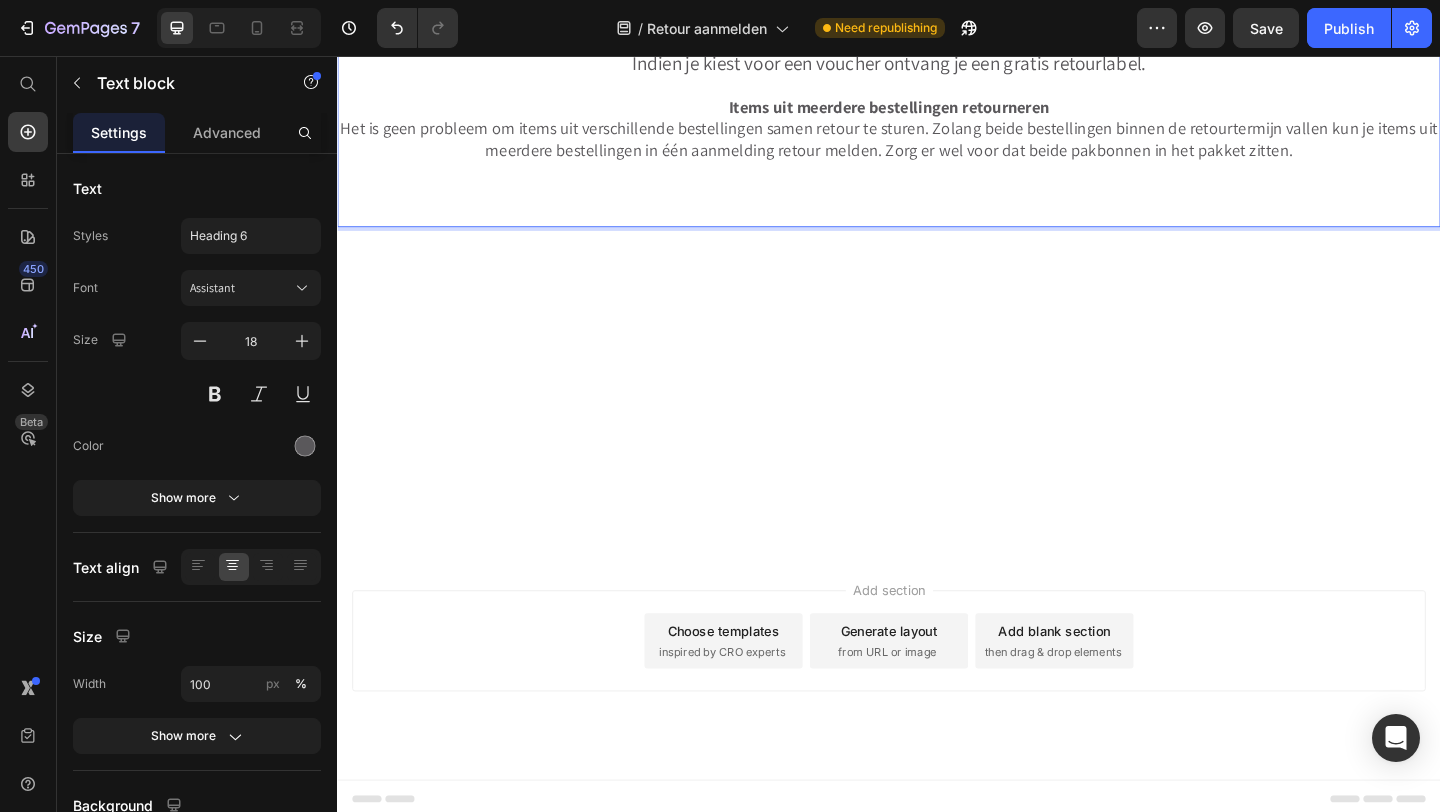 scroll, scrollTop: 0, scrollLeft: 0, axis: both 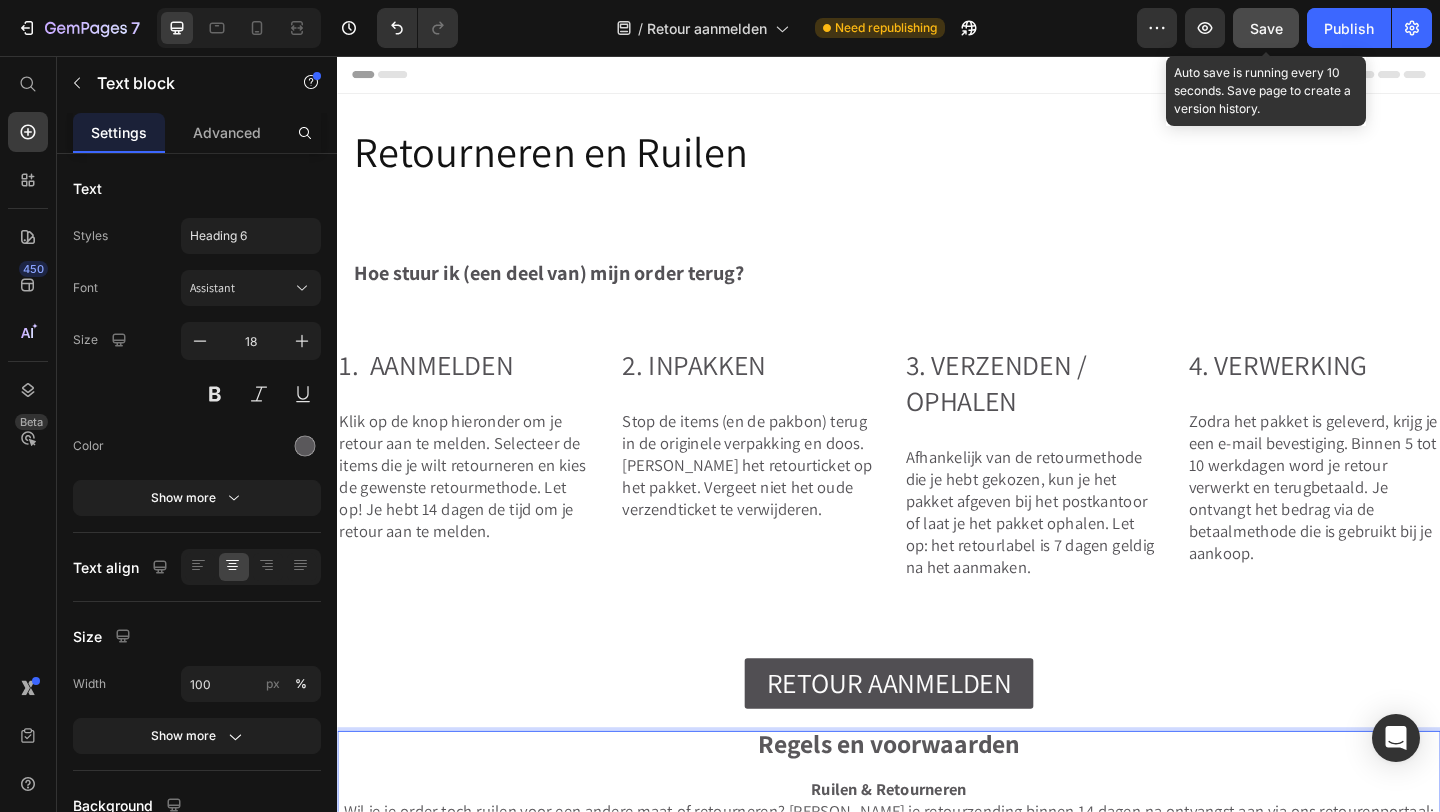 click on "Save" at bounding box center [1266, 28] 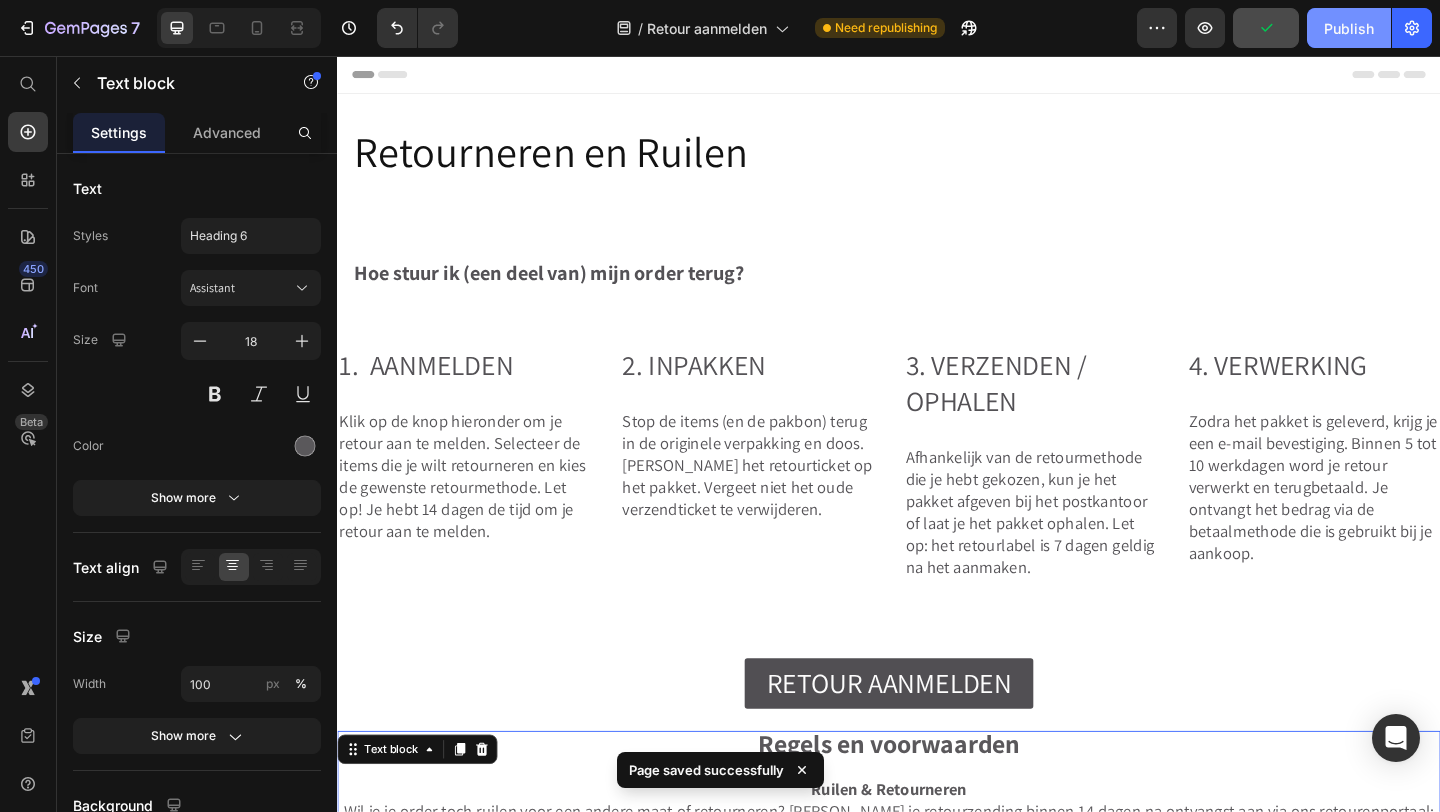 click on "Publish" at bounding box center [1349, 28] 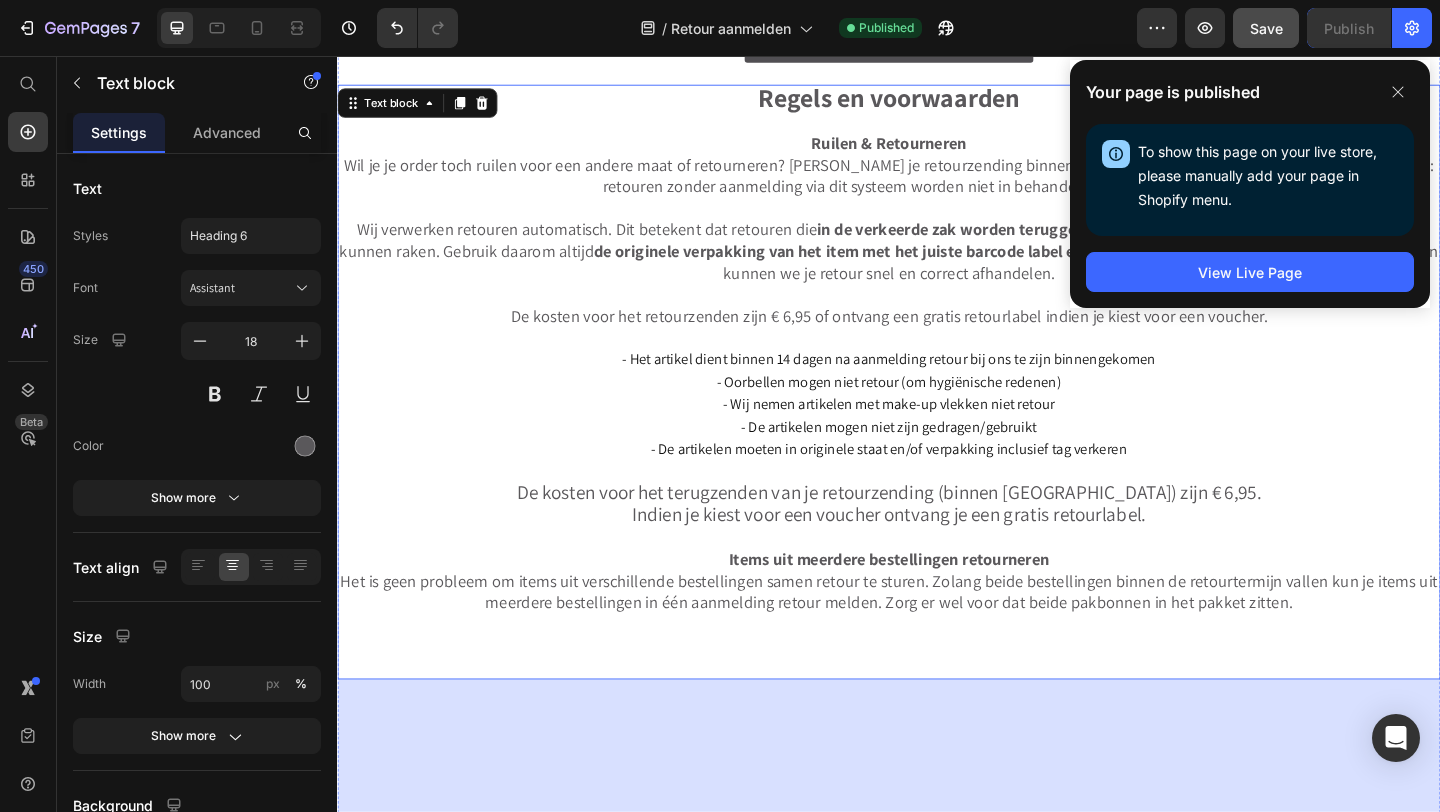 scroll, scrollTop: 0, scrollLeft: 0, axis: both 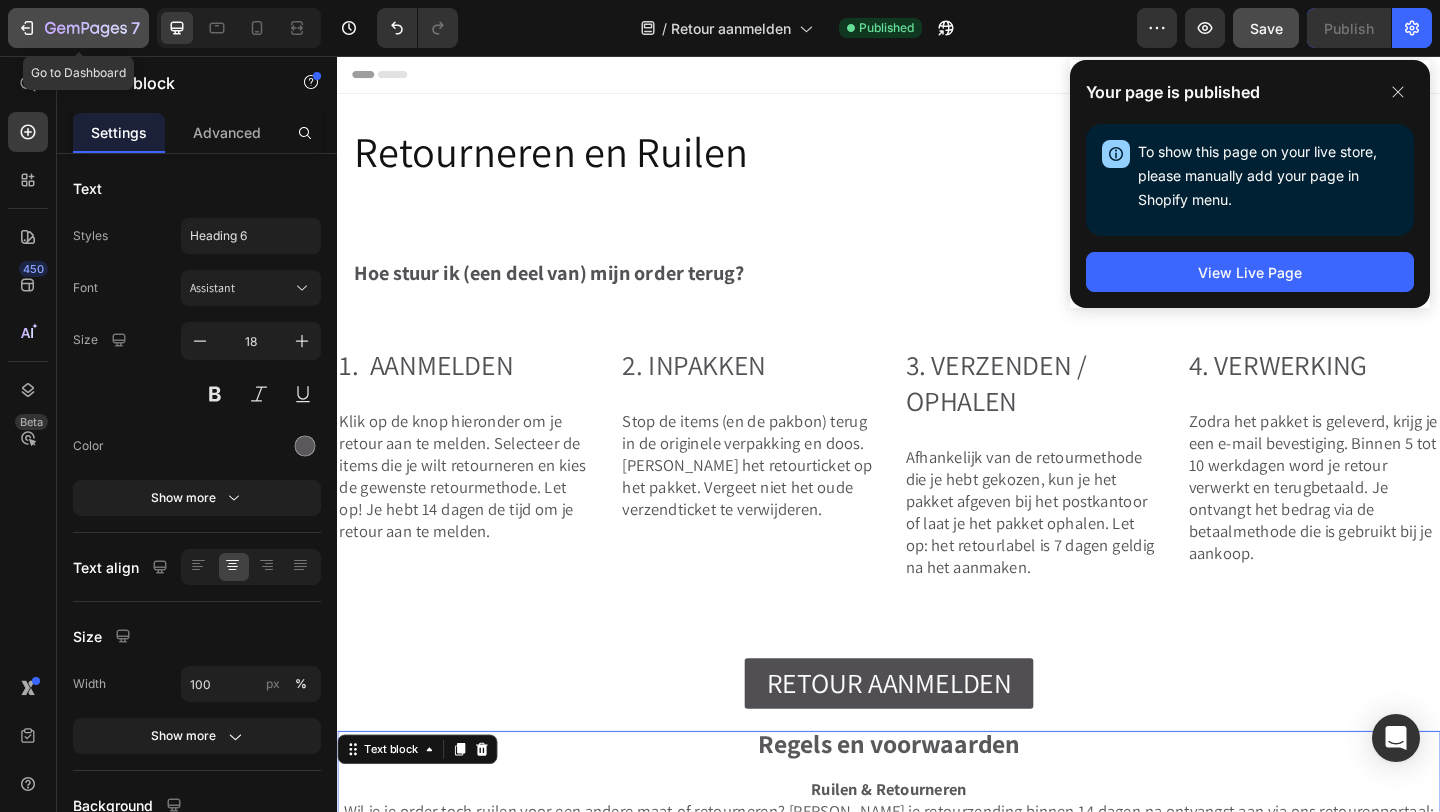 click 